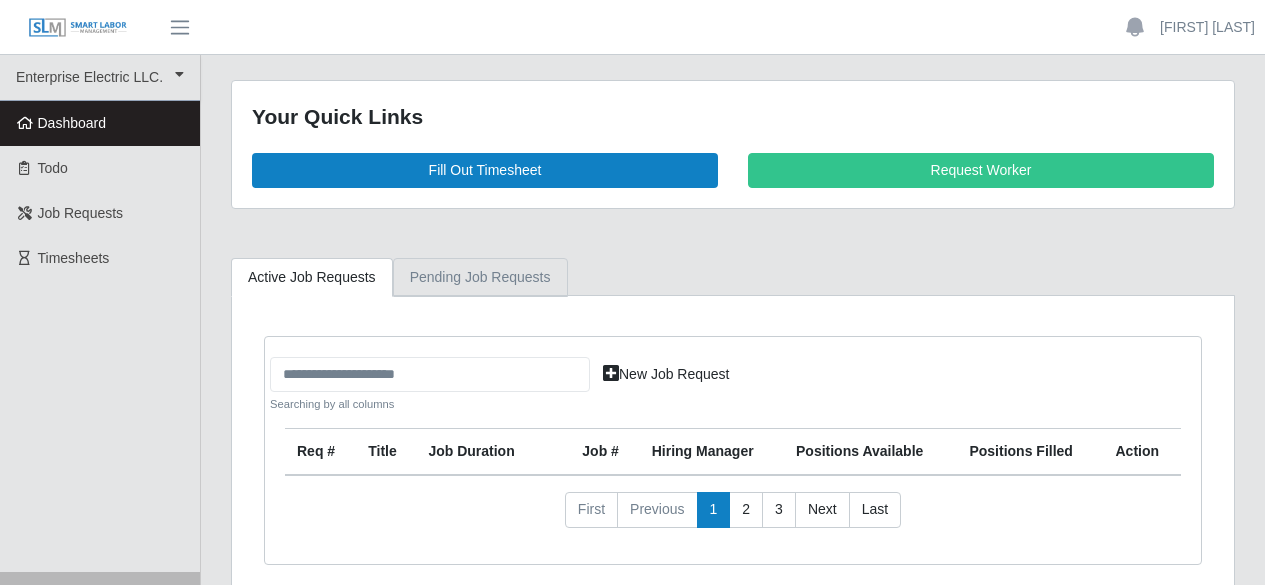scroll, scrollTop: 0, scrollLeft: 0, axis: both 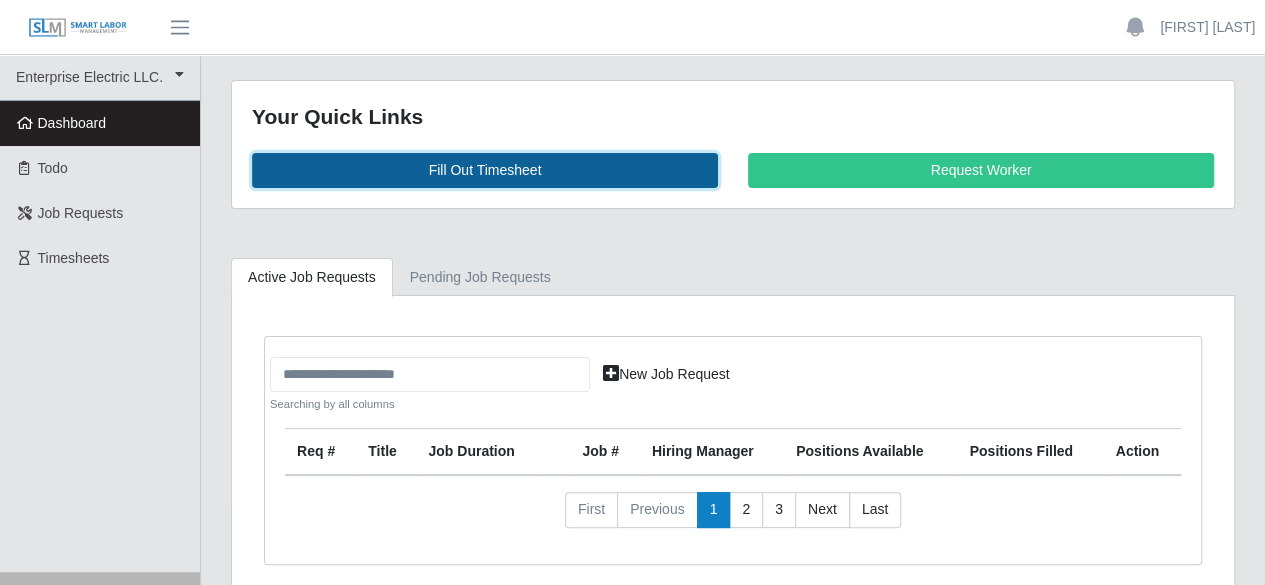 click on "Fill Out Timesheet" at bounding box center [485, 170] 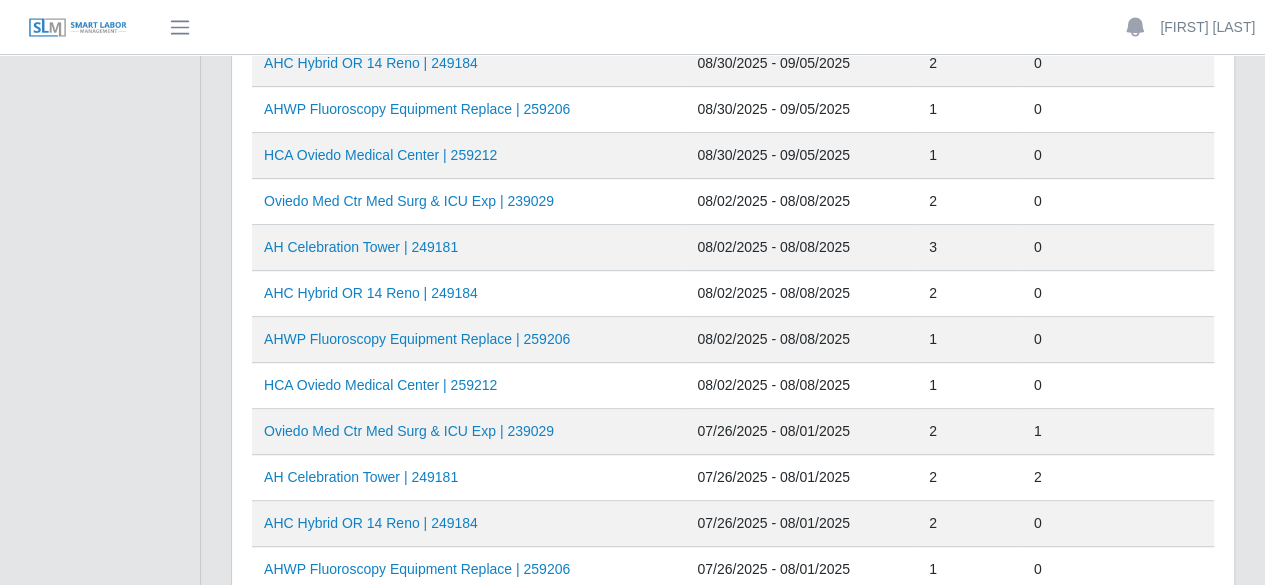 scroll, scrollTop: 300, scrollLeft: 0, axis: vertical 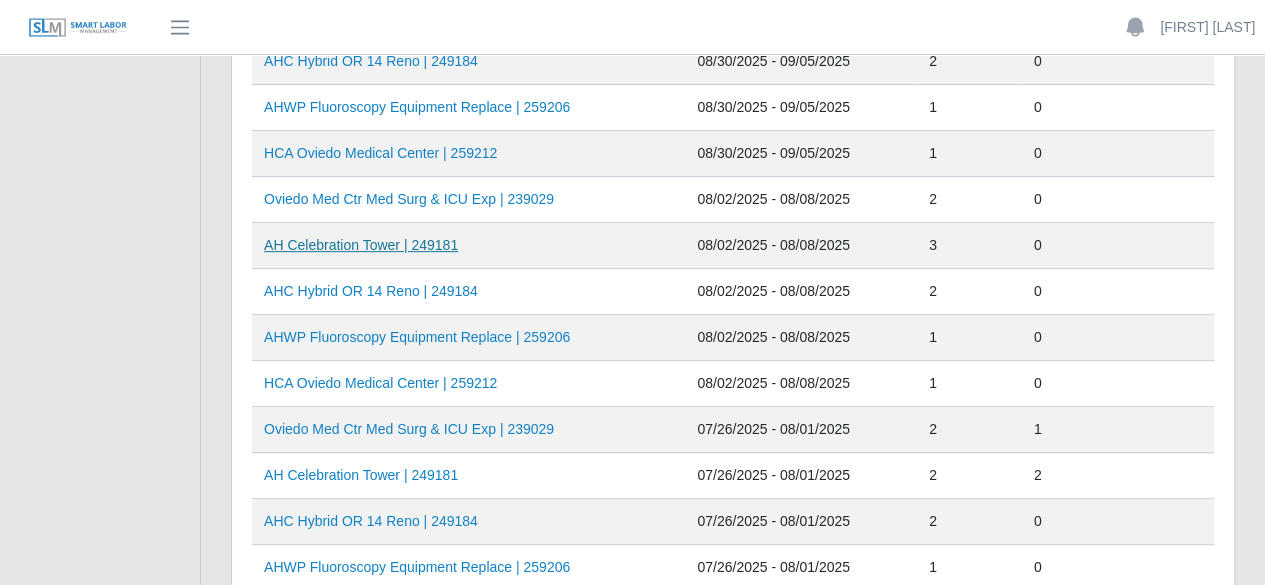click on "AH Celebration Tower | 249181" at bounding box center (361, 245) 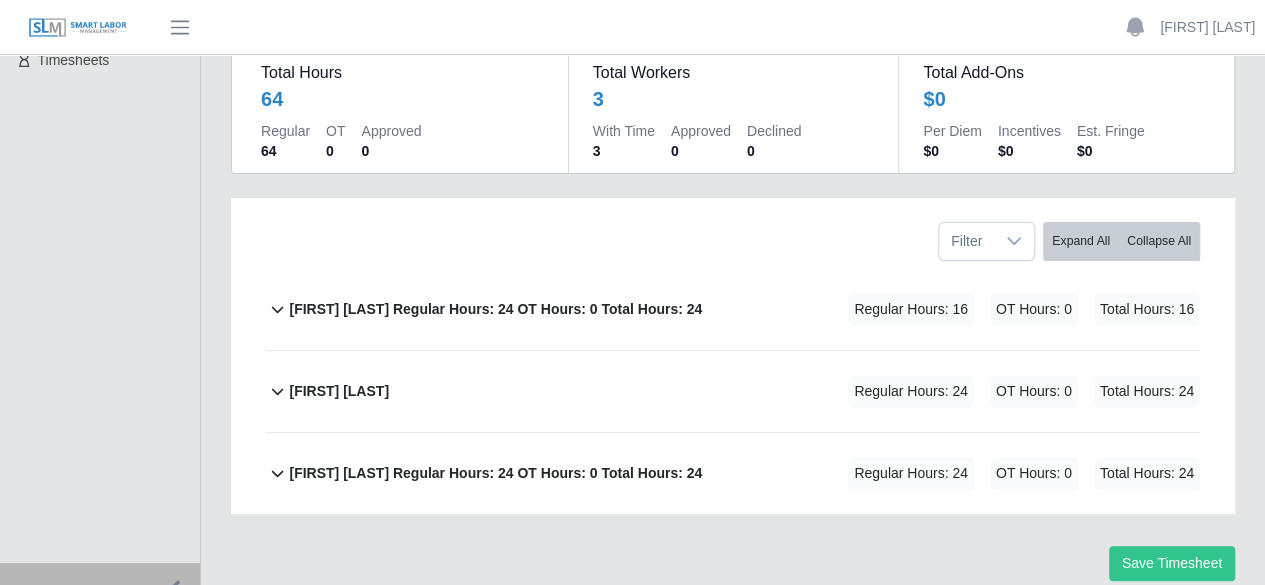 scroll, scrollTop: 200, scrollLeft: 0, axis: vertical 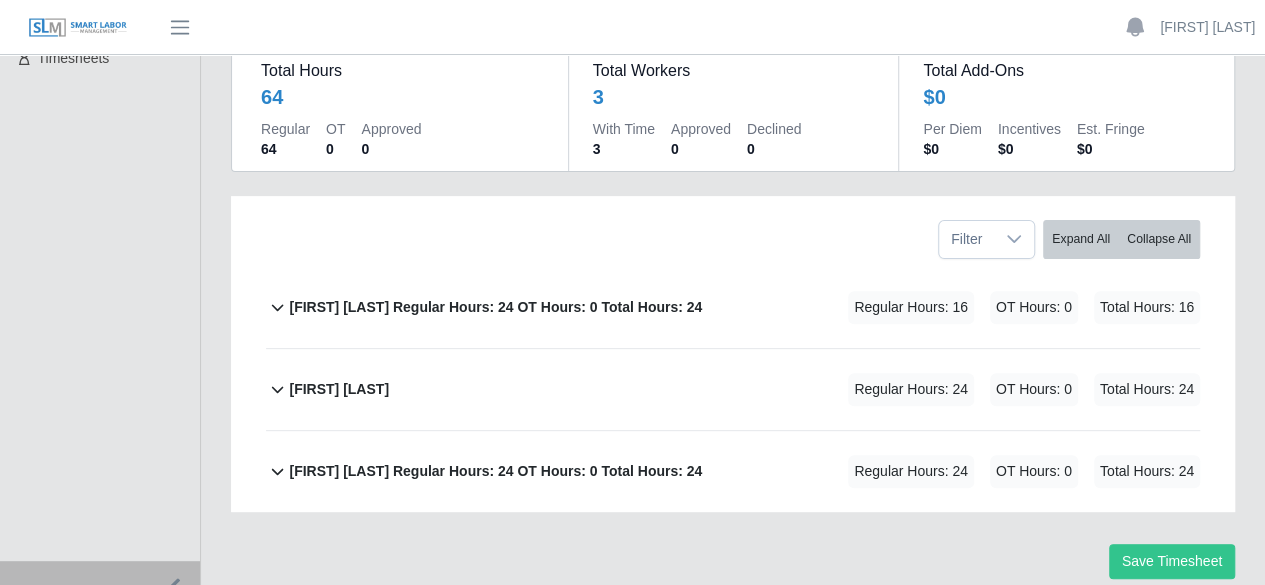 click on "[FIRST] [LAST]             Regular Hours: 24   OT Hours: 0   Total Hours: 24" at bounding box center [495, 307] 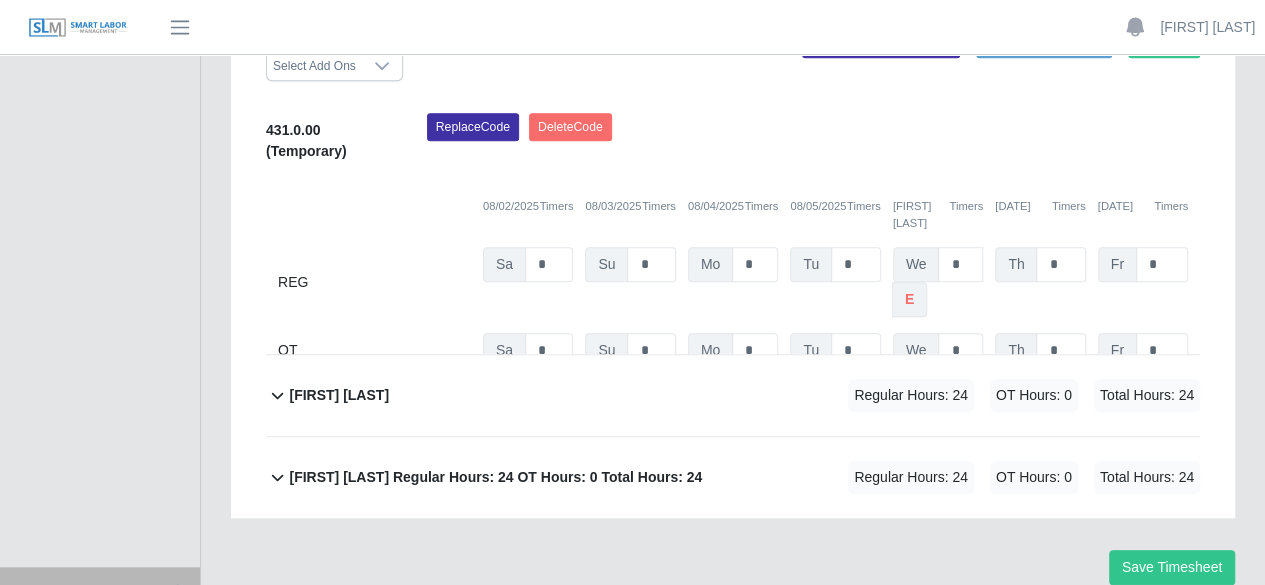scroll, scrollTop: 548, scrollLeft: 0, axis: vertical 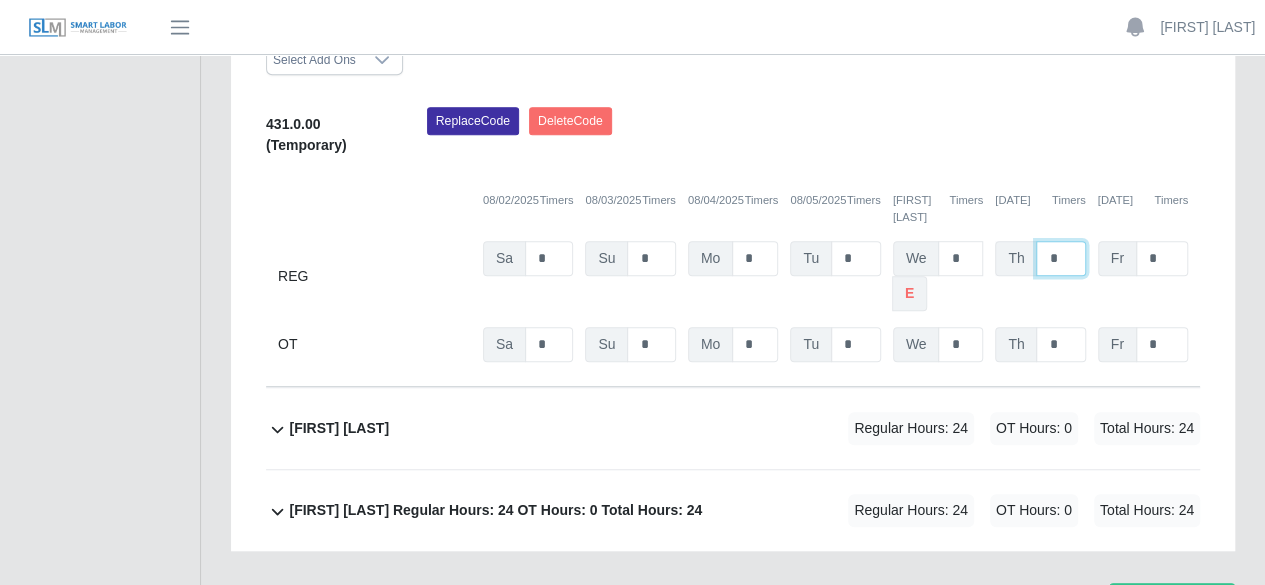 click on "*" at bounding box center (1060, 258) 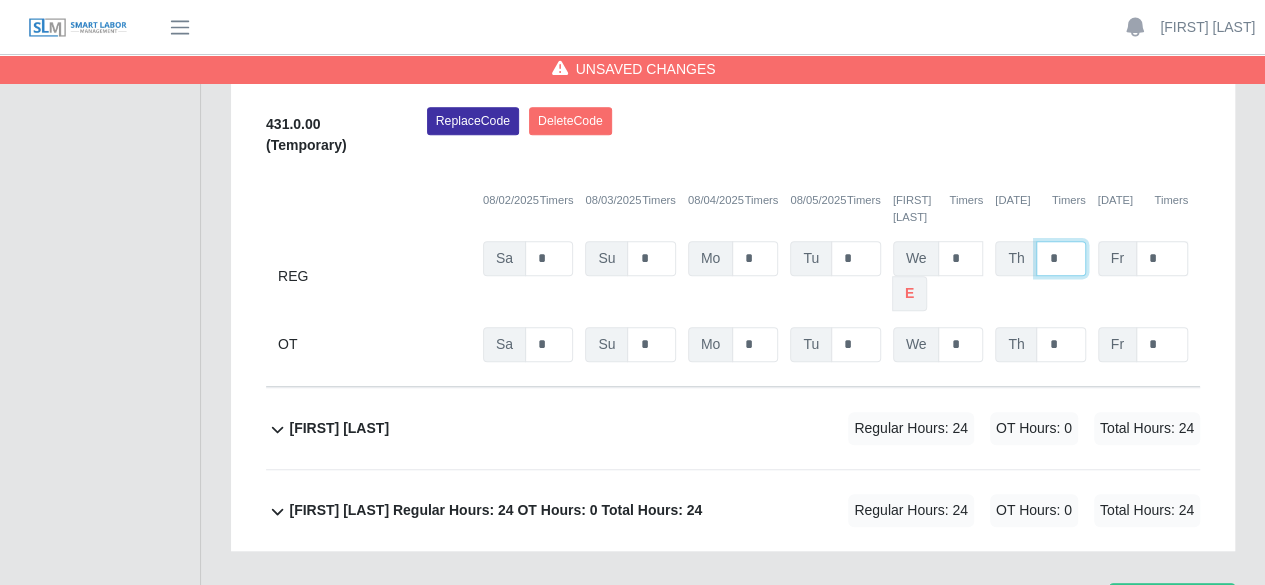 type on "*" 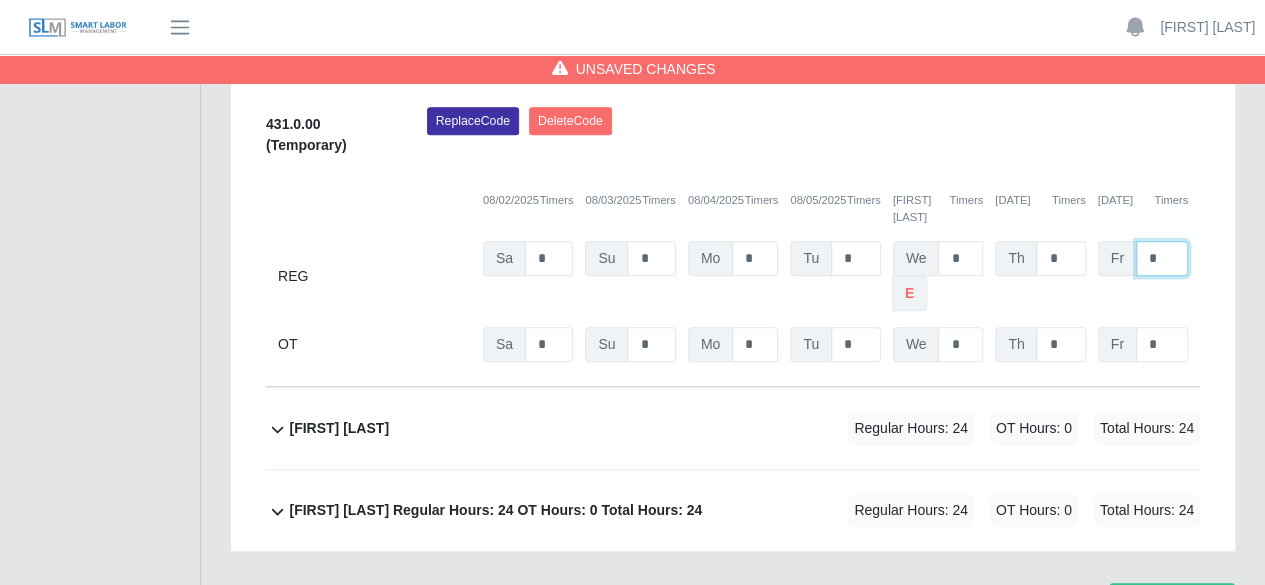 click on "*" at bounding box center [1162, 258] 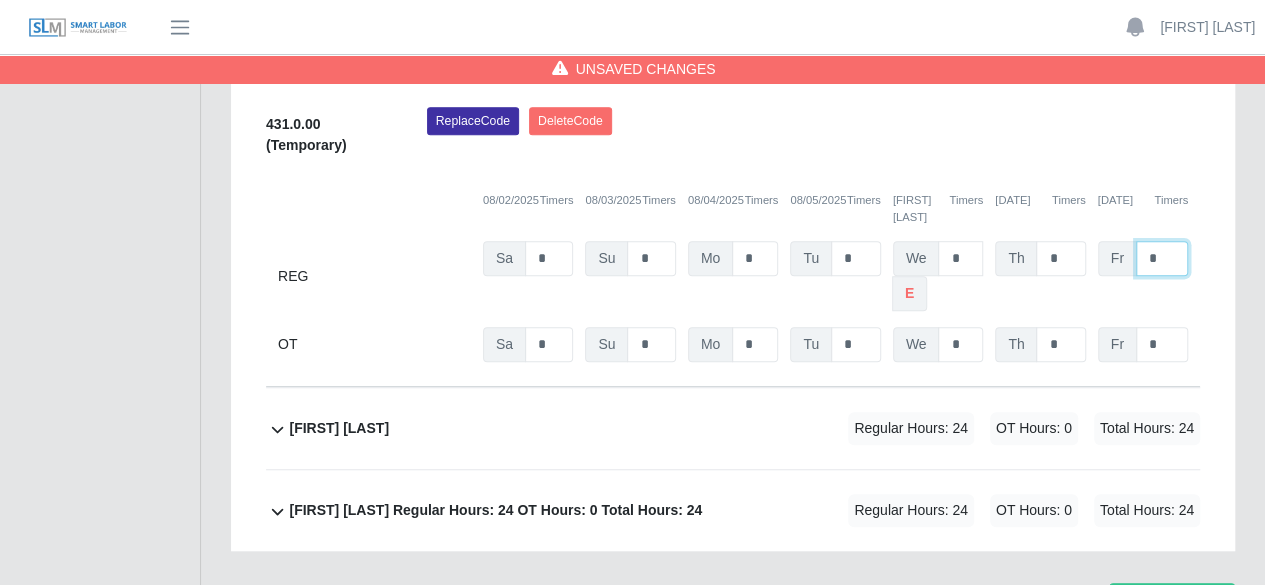 type on "*" 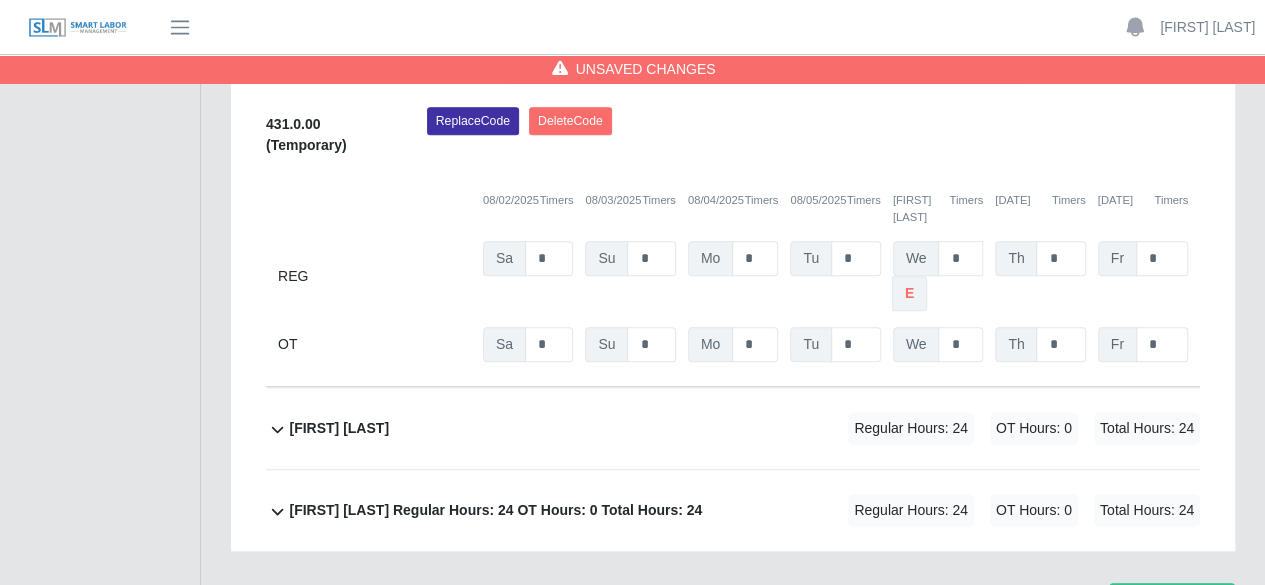 click on "pedro alvarez" at bounding box center (339, 428) 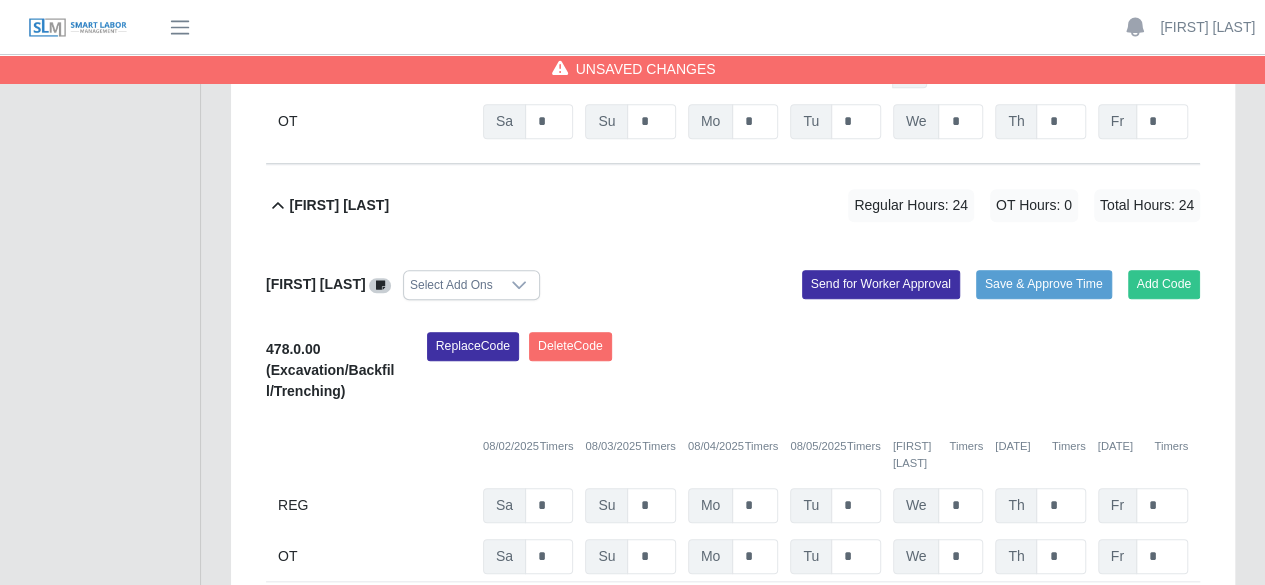 scroll, scrollTop: 882, scrollLeft: 0, axis: vertical 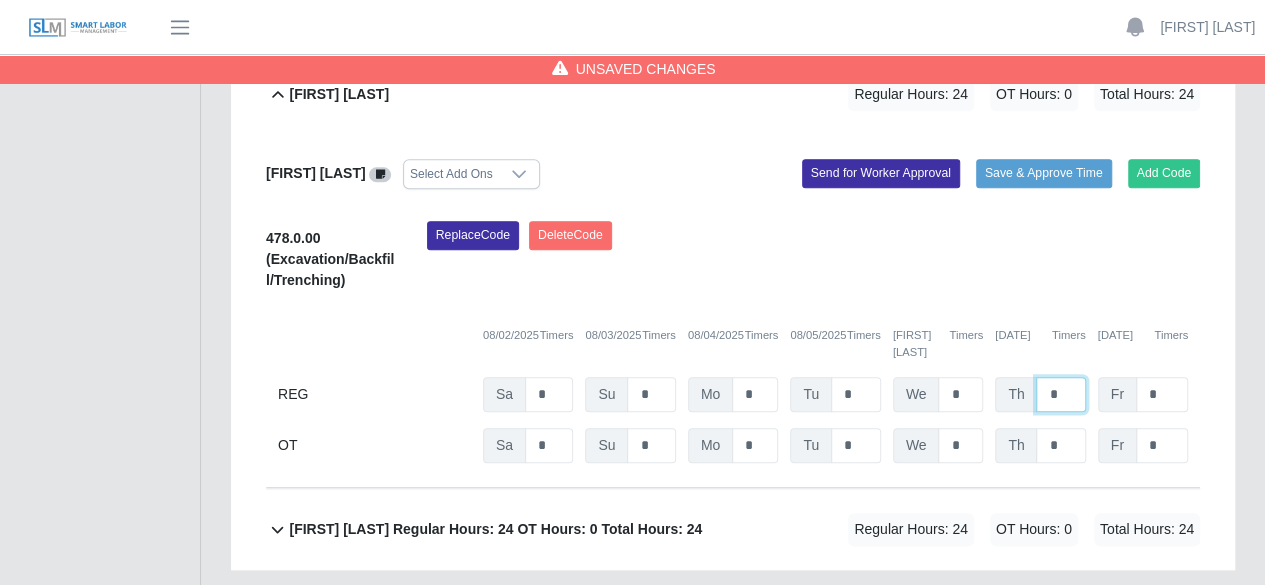 click on "*" at bounding box center [1060, 394] 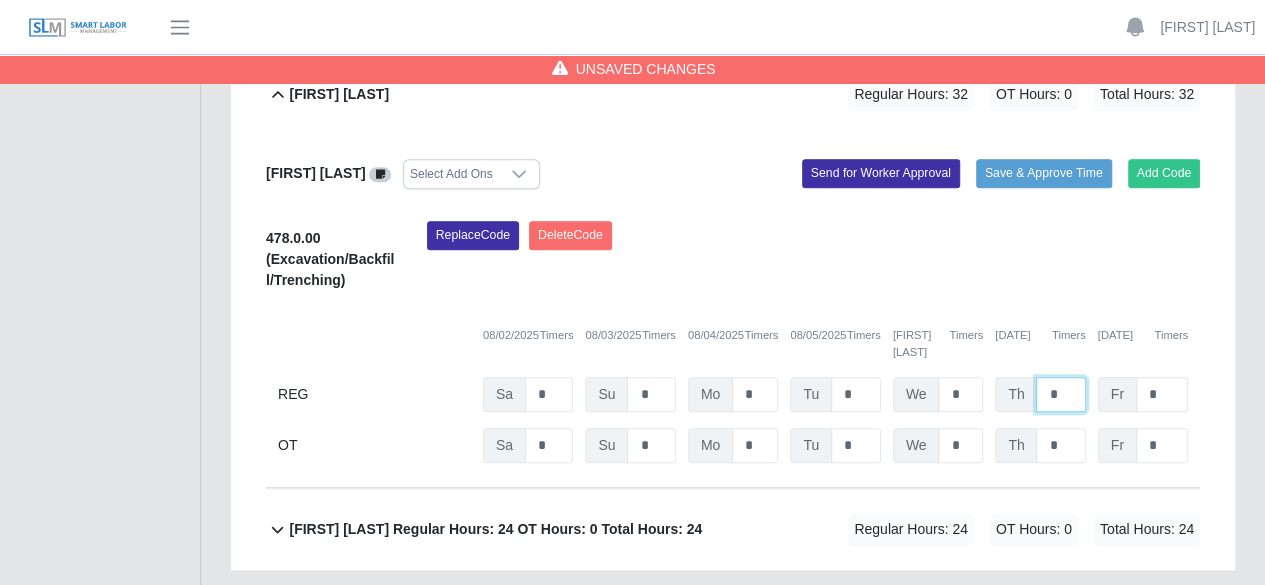 type on "*" 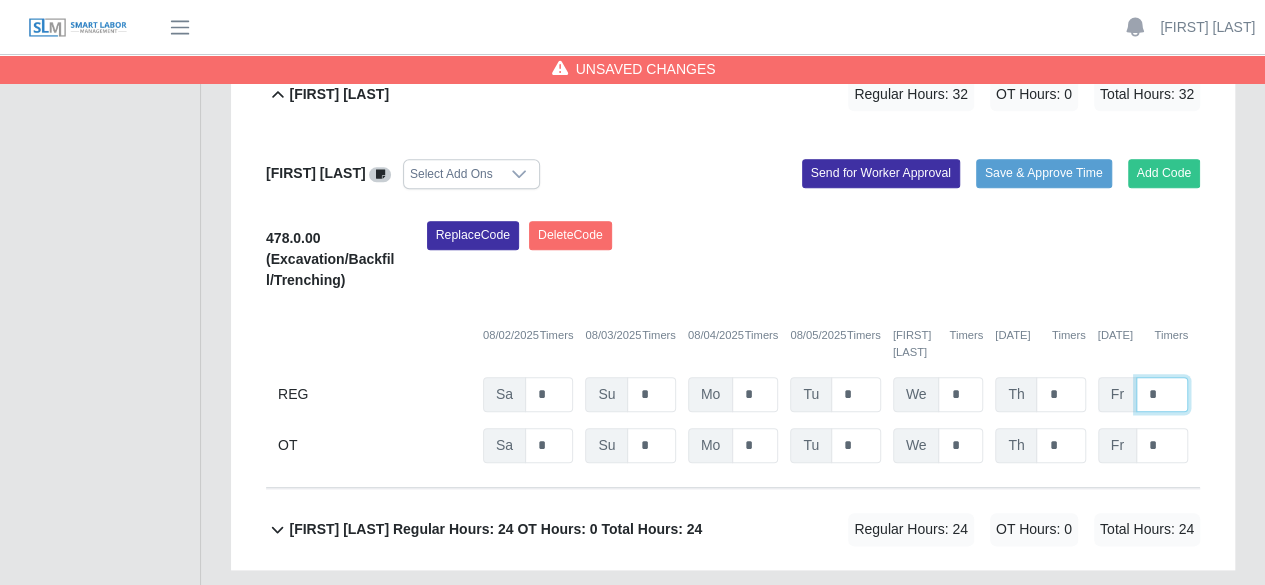 click on "*" at bounding box center [1162, 394] 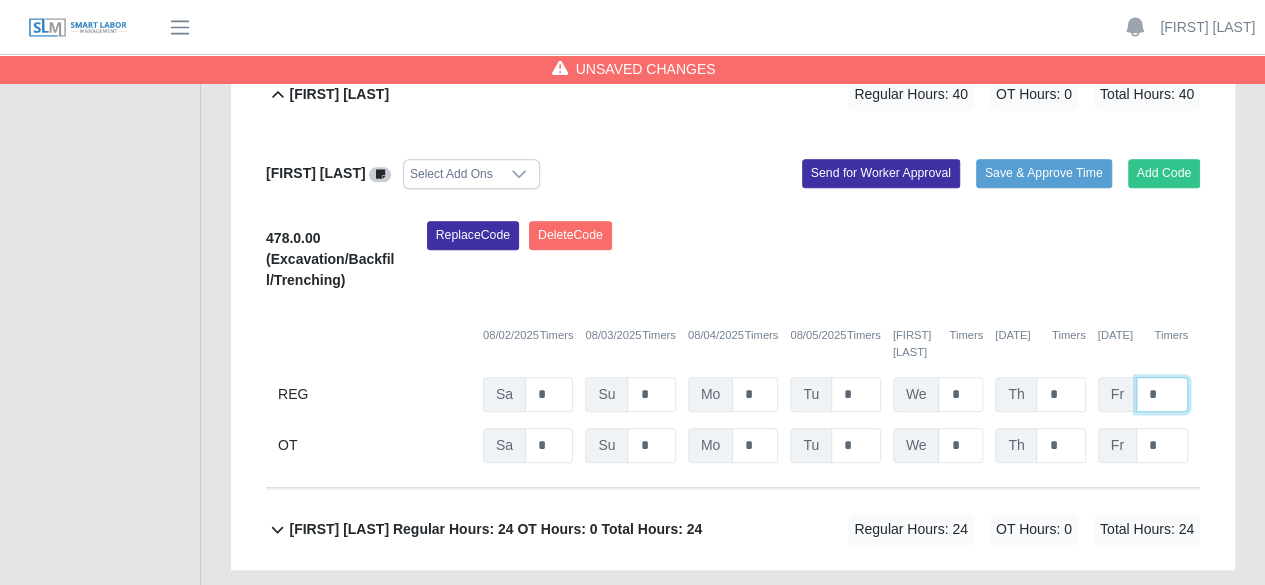 type on "*" 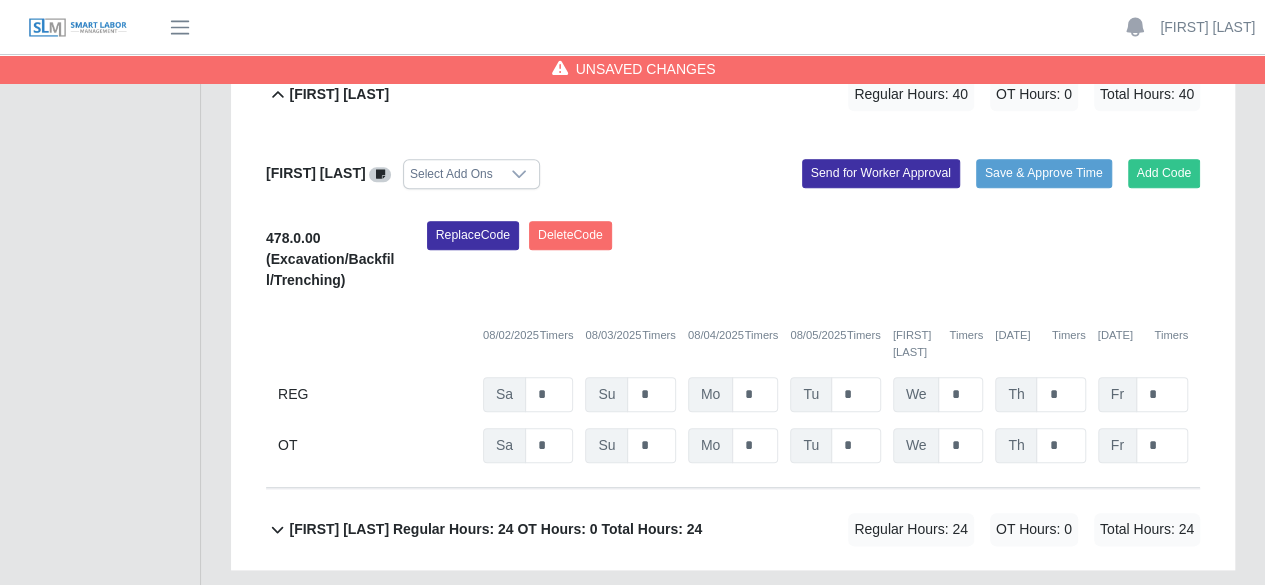 click on "ray henderson" at bounding box center (495, 529) 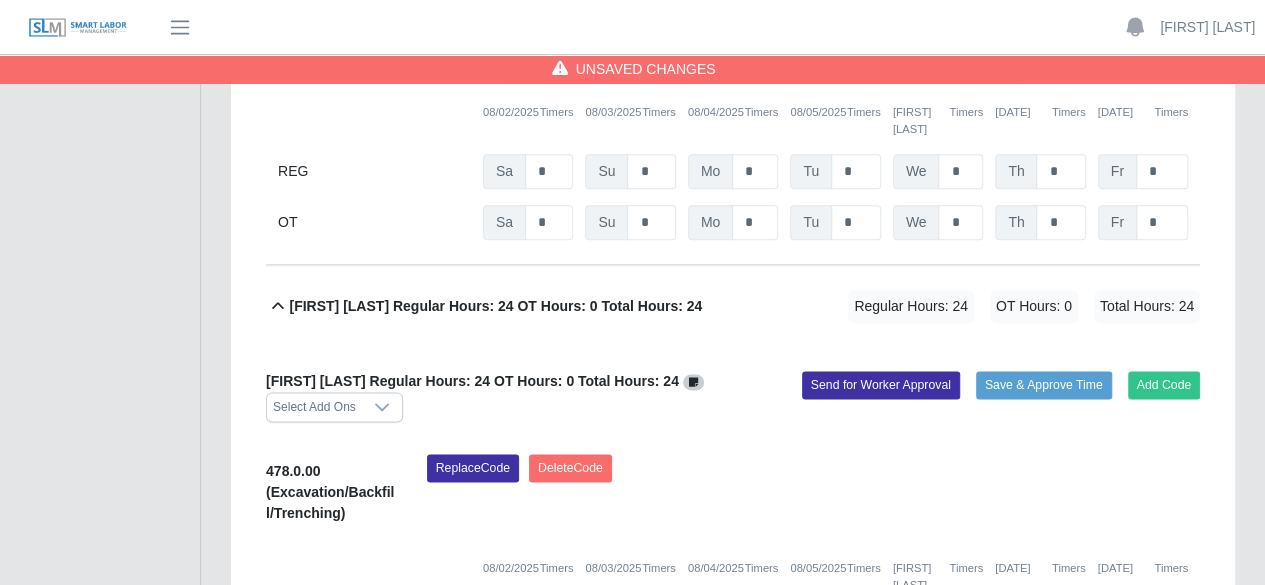 scroll, scrollTop: 1217, scrollLeft: 0, axis: vertical 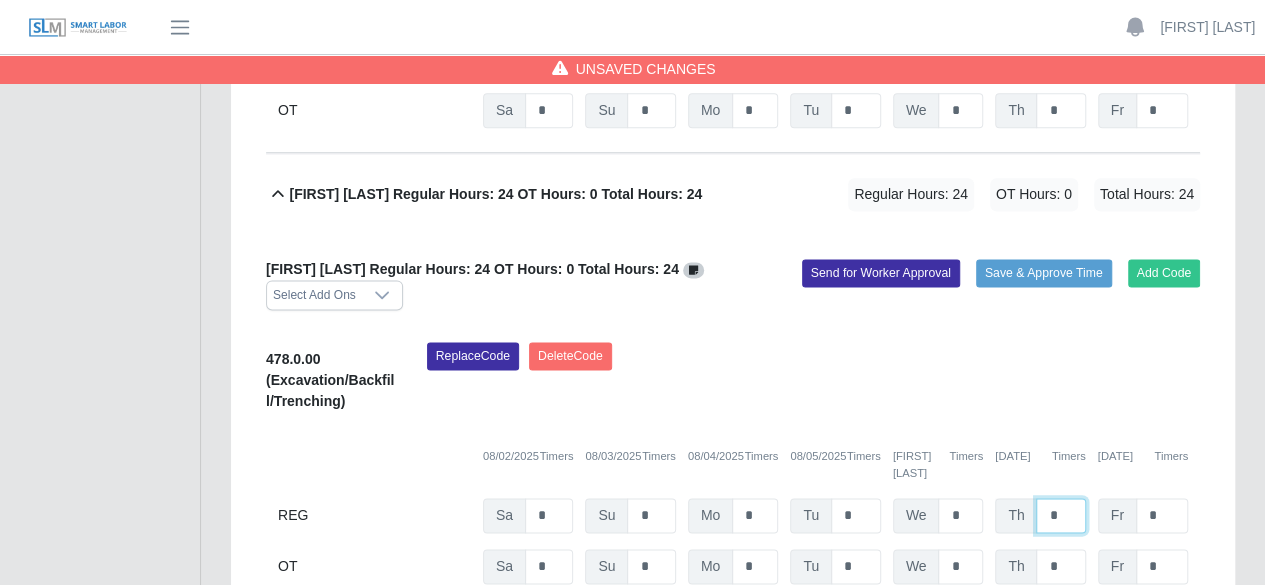 click on "*" at bounding box center [1060, 515] 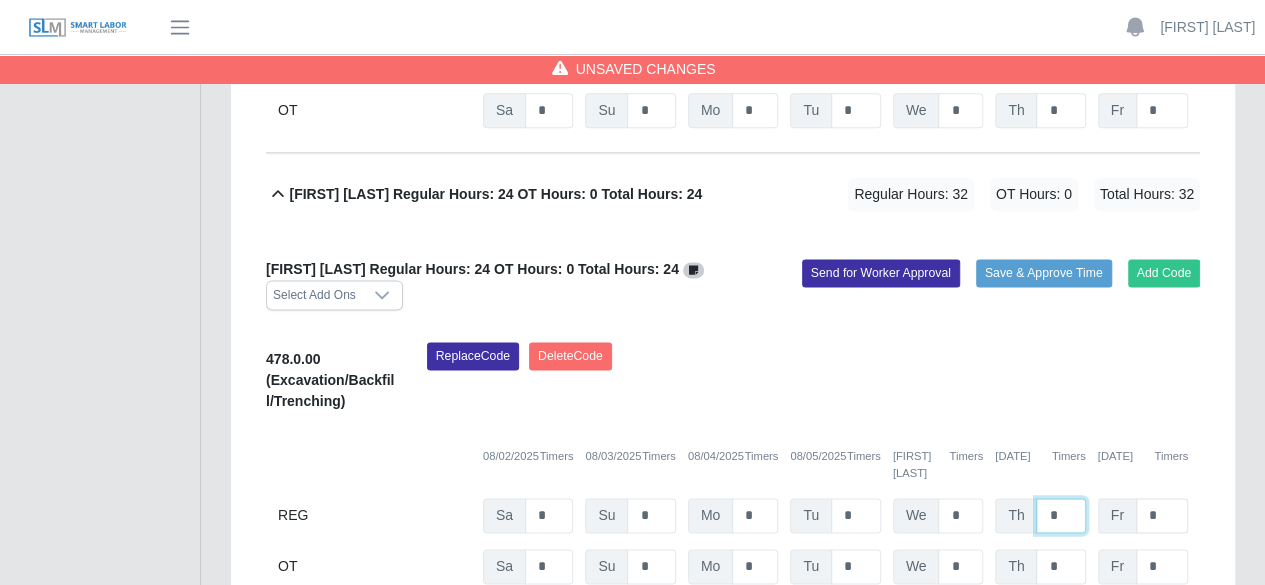 type on "*" 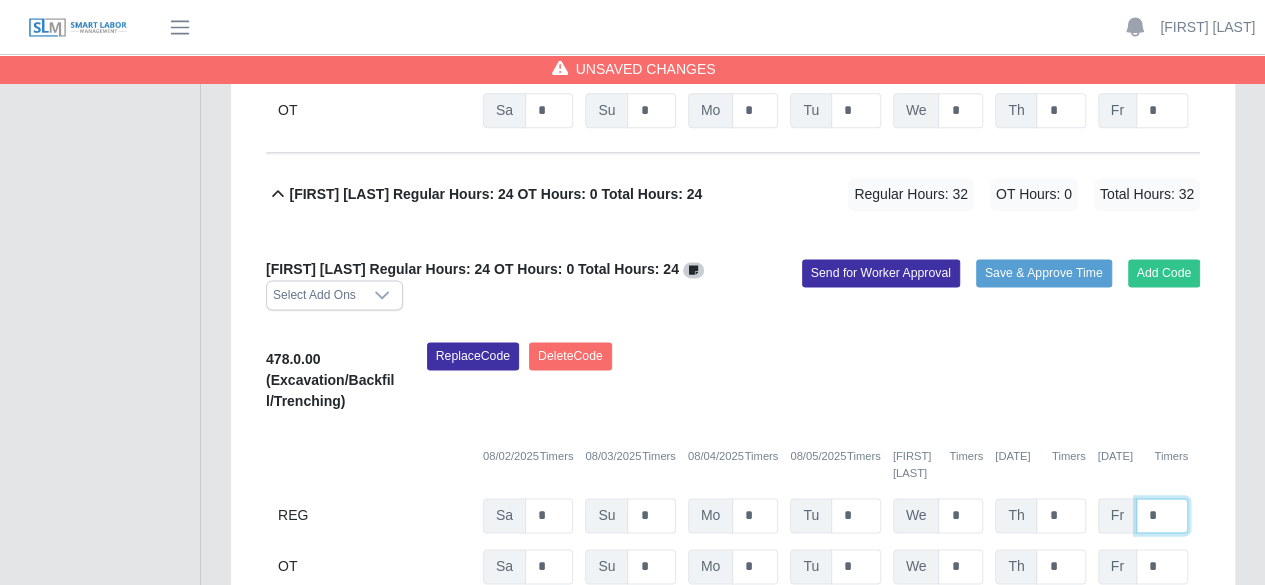 click on "*" at bounding box center (1162, 515) 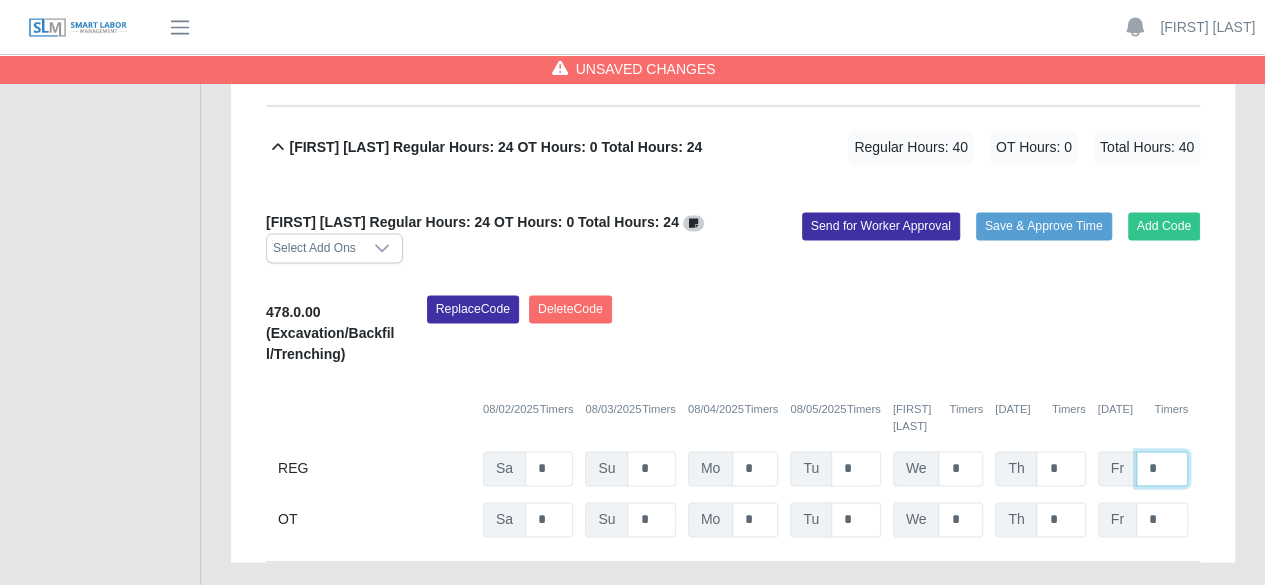 scroll, scrollTop: 1290, scrollLeft: 0, axis: vertical 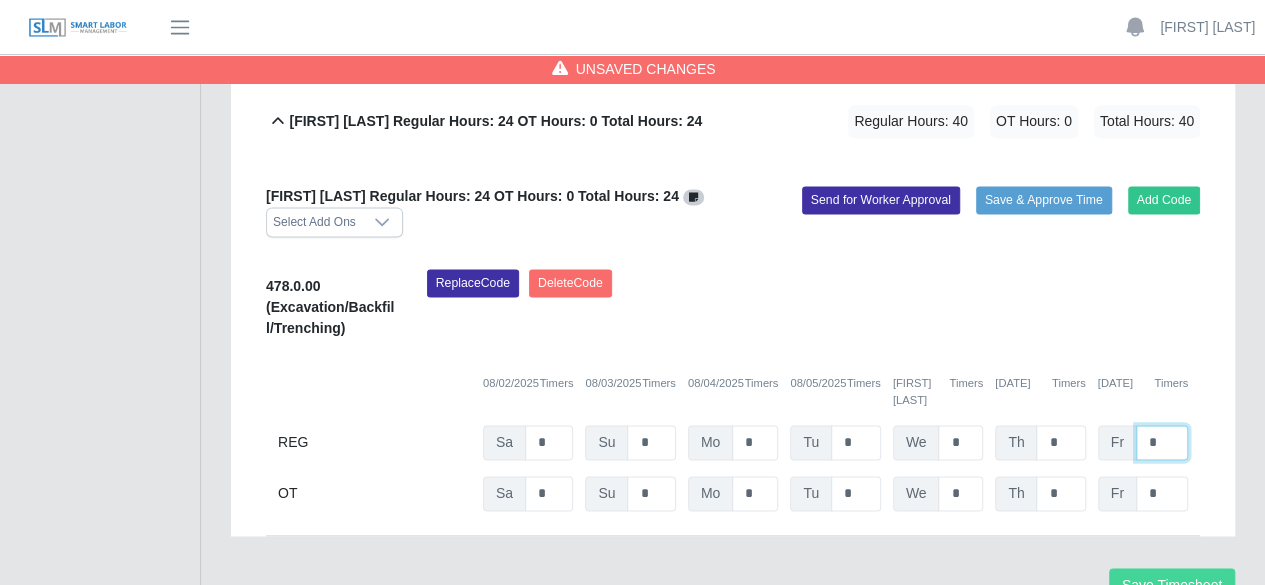 type on "*" 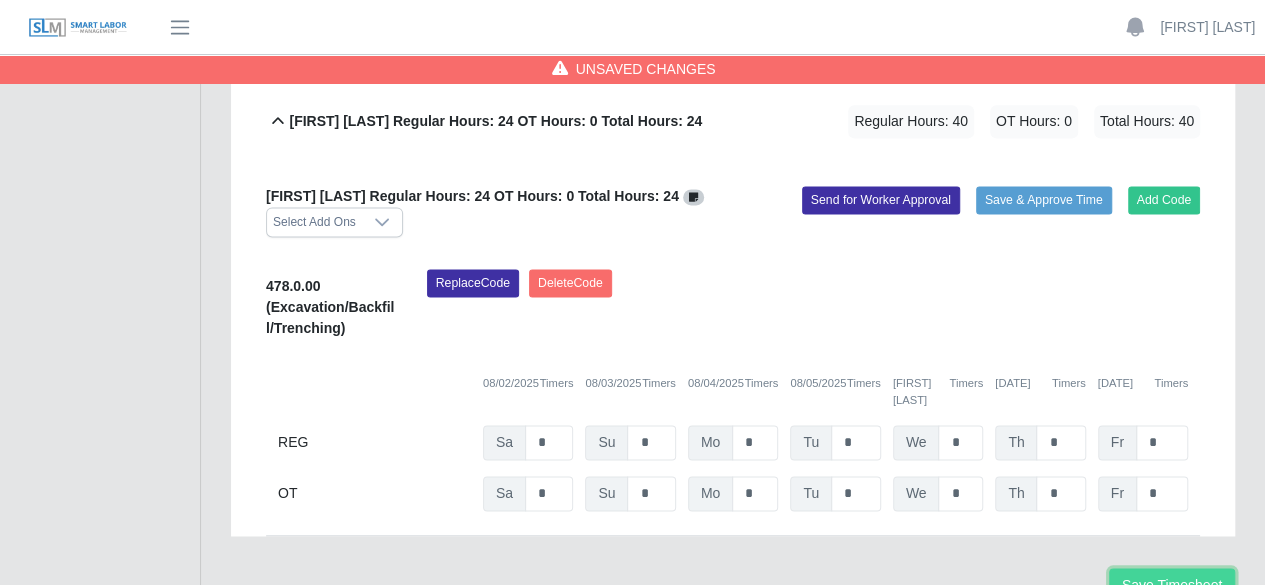 click on "Save
Timesheet" at bounding box center (1172, 585) 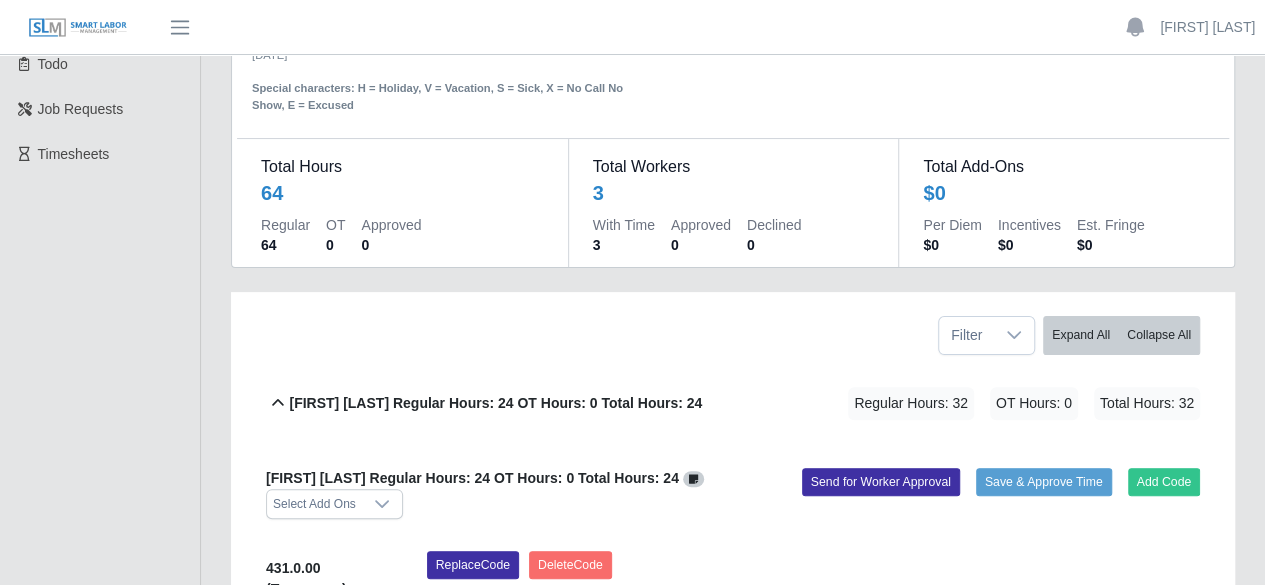 scroll, scrollTop: 0, scrollLeft: 0, axis: both 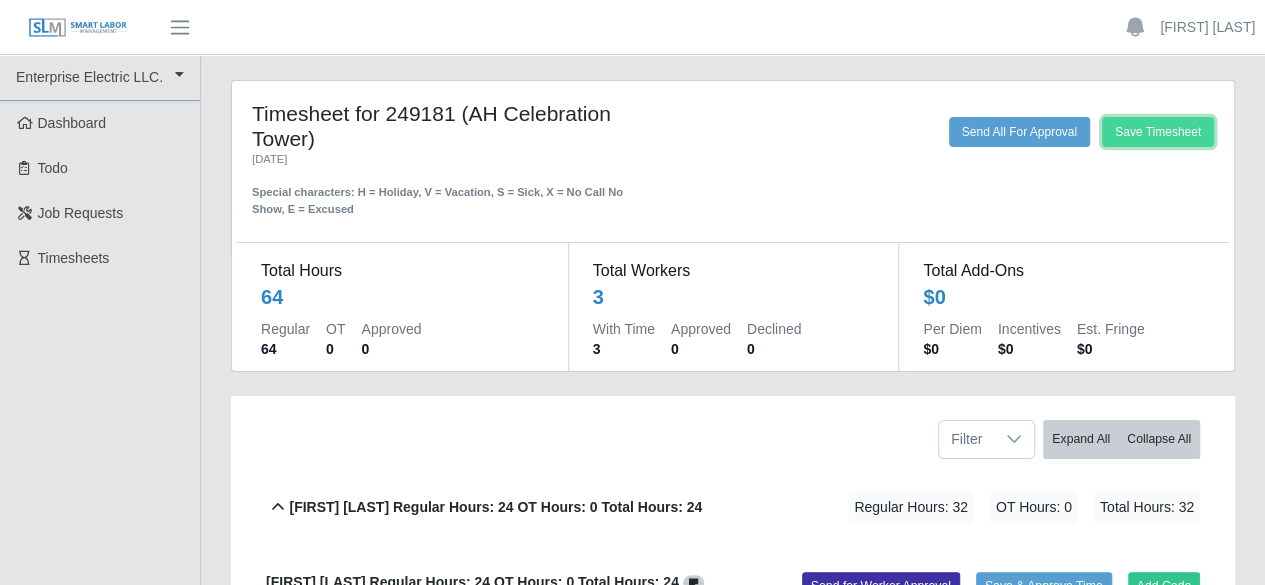click on "Save Timesheet" at bounding box center (1158, 132) 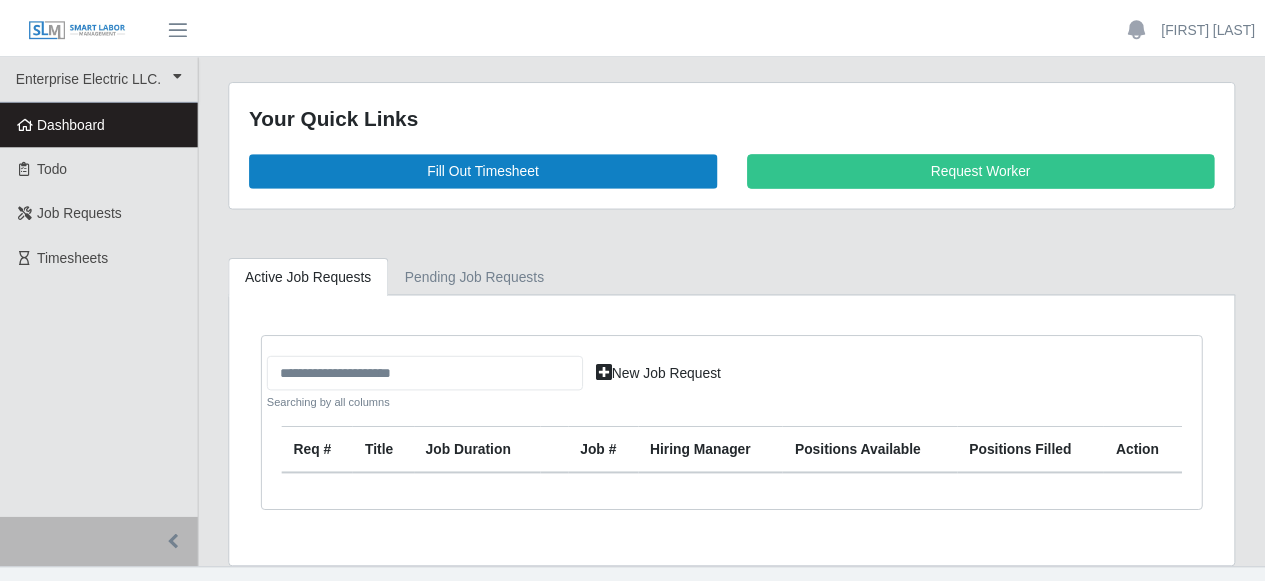 scroll, scrollTop: 0, scrollLeft: 0, axis: both 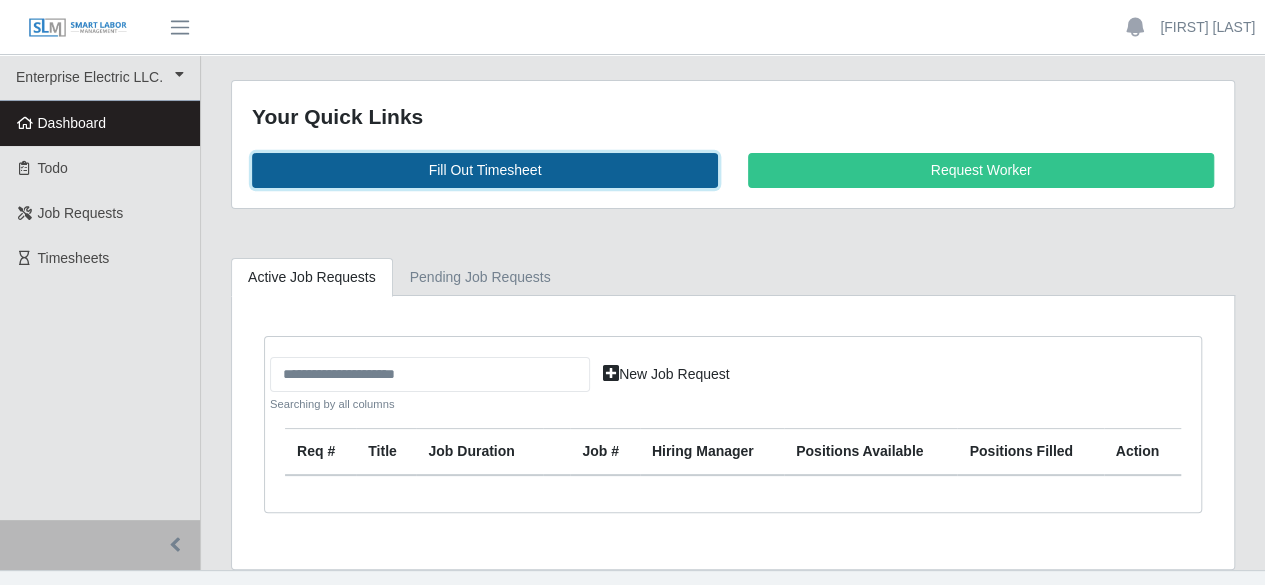 click on "Fill Out Timesheet" at bounding box center [485, 170] 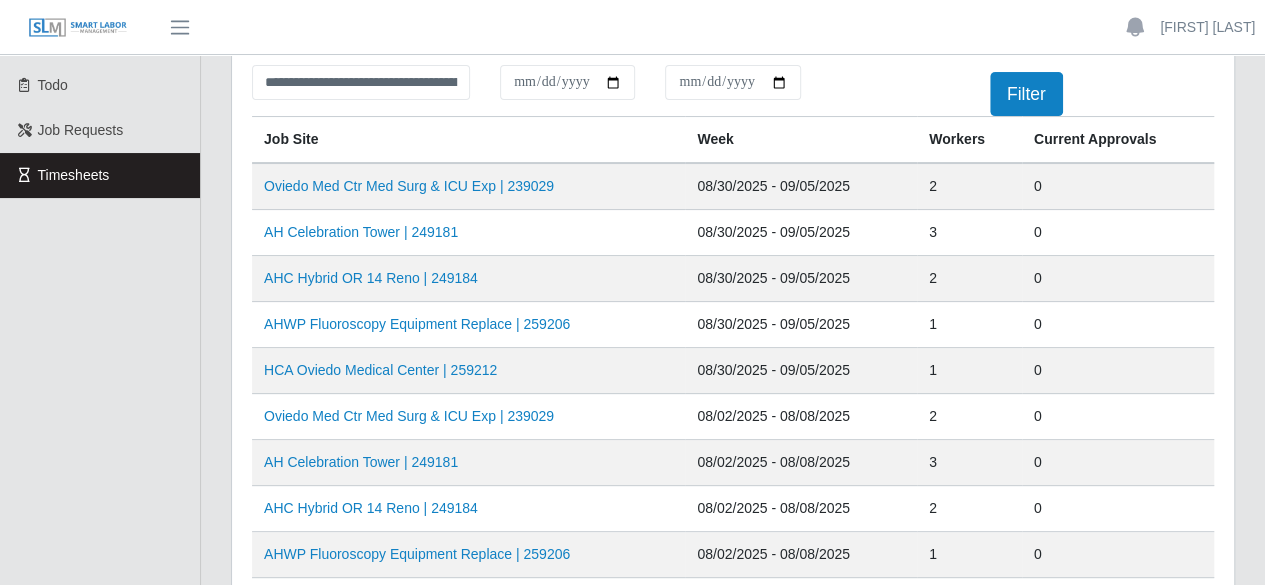 scroll, scrollTop: 300, scrollLeft: 0, axis: vertical 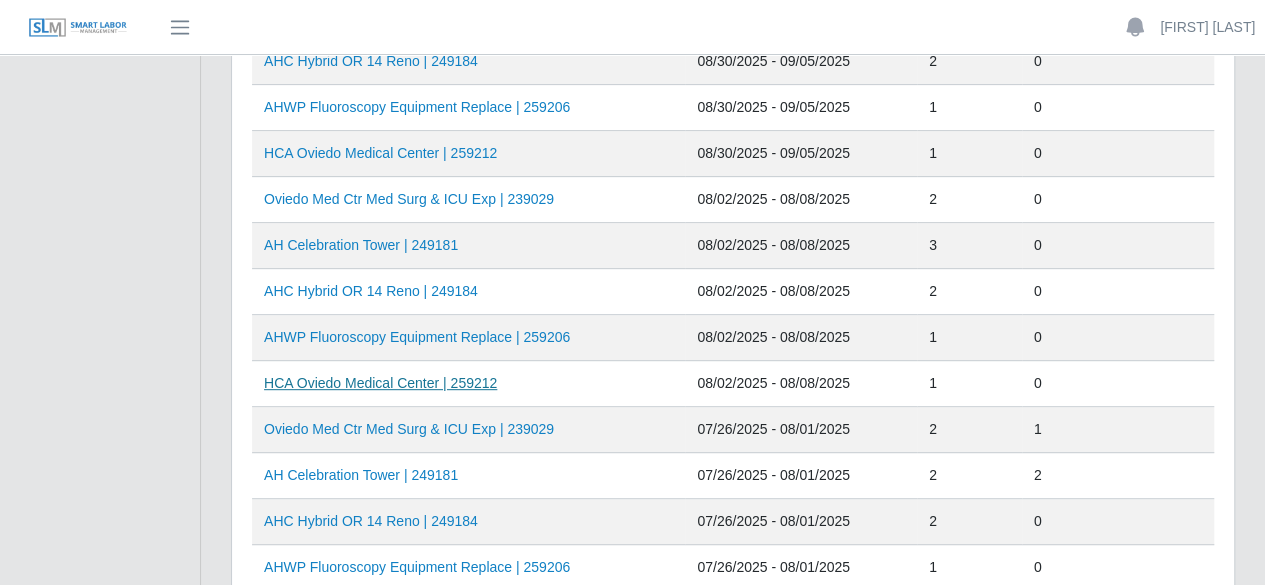 click on "HCA Oviedo Medical Center | 259212" at bounding box center (380, 383) 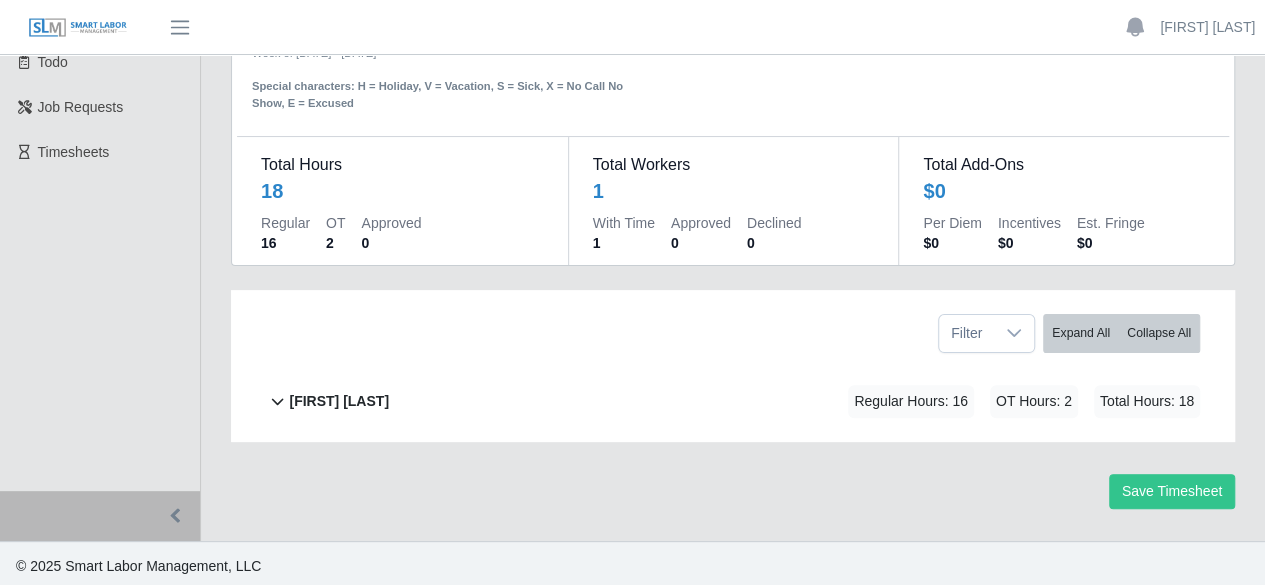 scroll, scrollTop: 109, scrollLeft: 0, axis: vertical 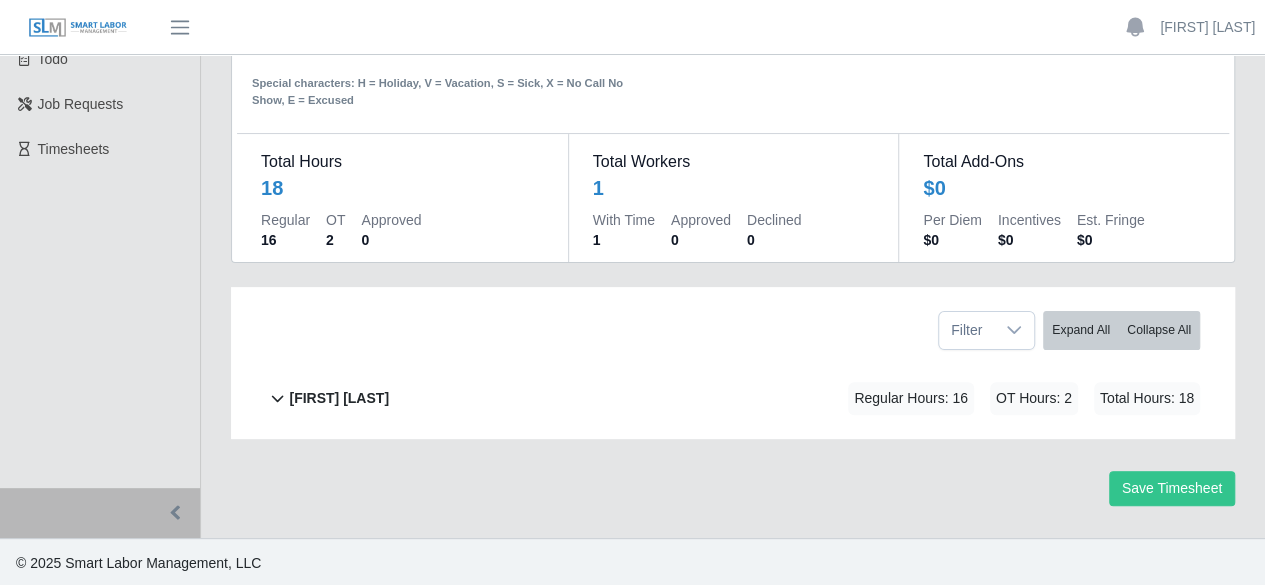 click on "[FIRST] [LAST]" at bounding box center [339, 398] 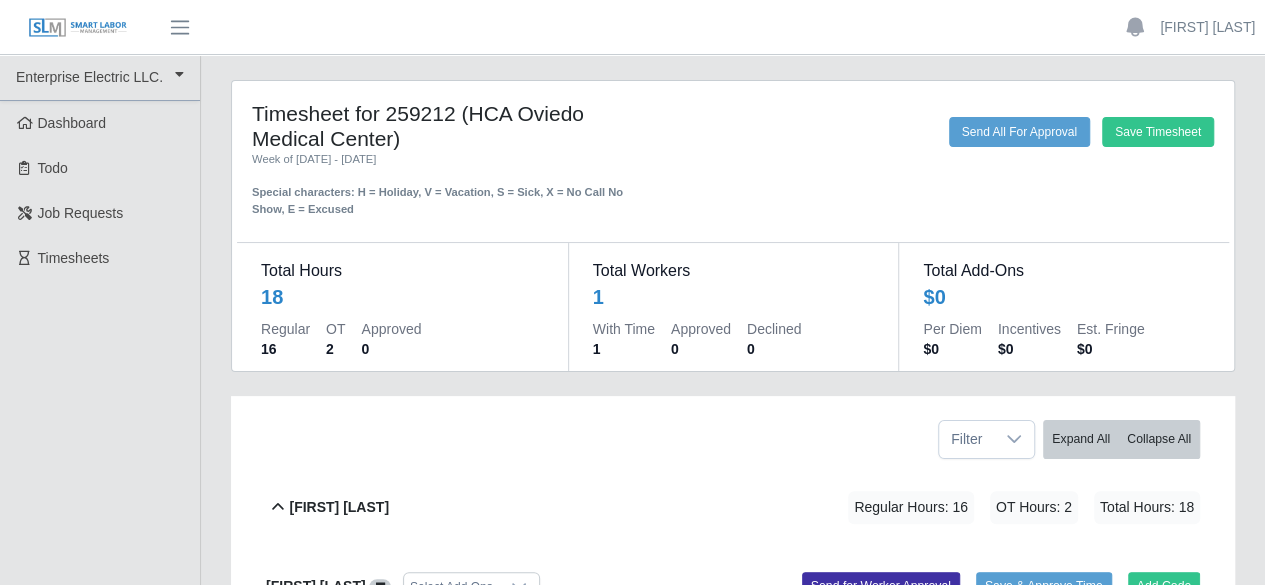 scroll, scrollTop: 0, scrollLeft: 0, axis: both 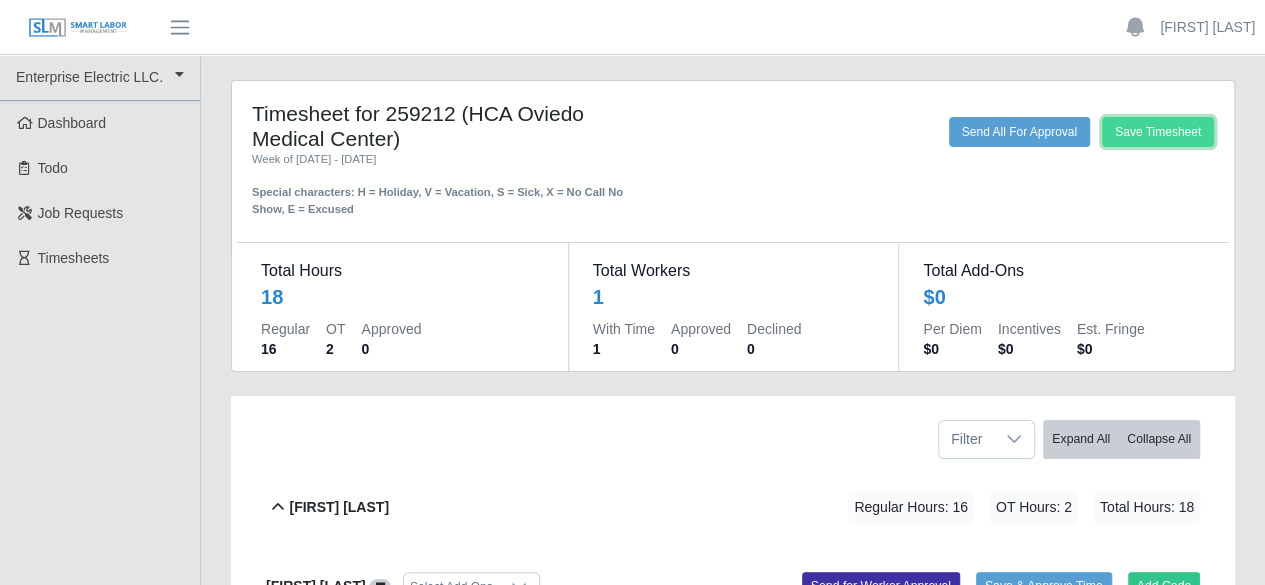 click on "Save Timesheet" at bounding box center (1158, 132) 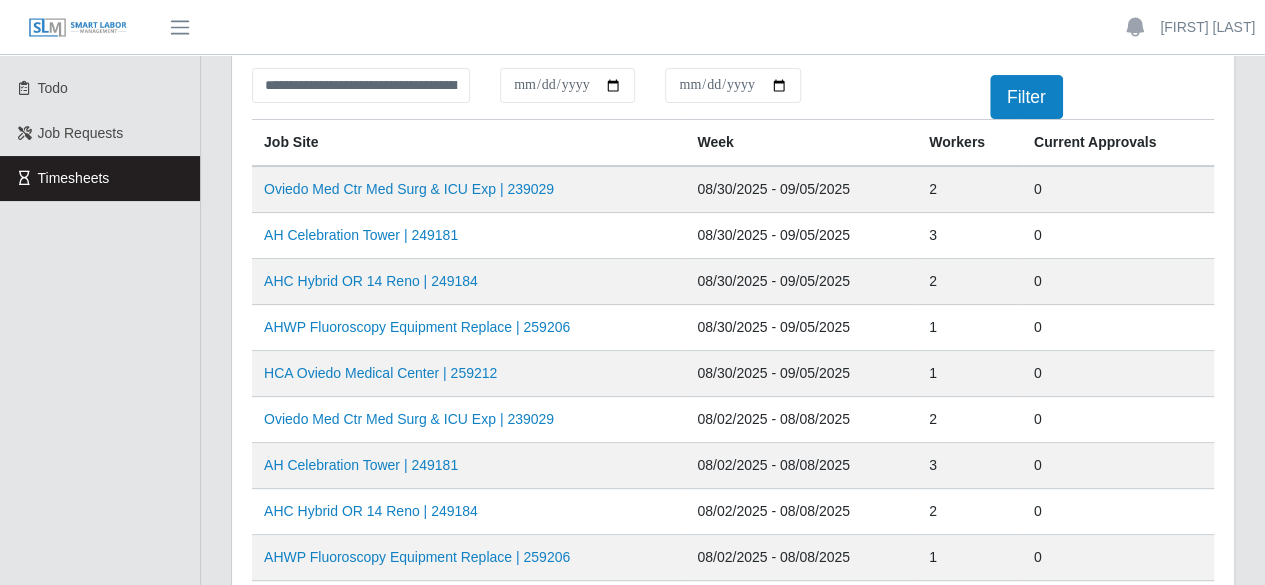 scroll, scrollTop: 0, scrollLeft: 0, axis: both 